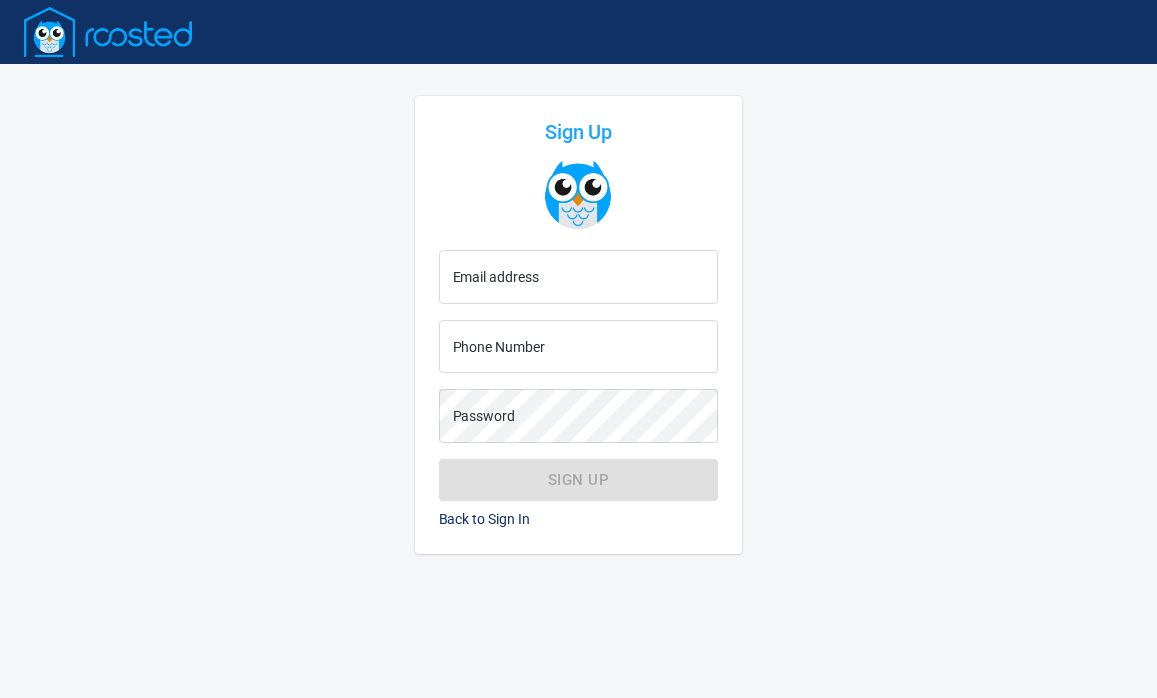 scroll, scrollTop: 0, scrollLeft: 0, axis: both 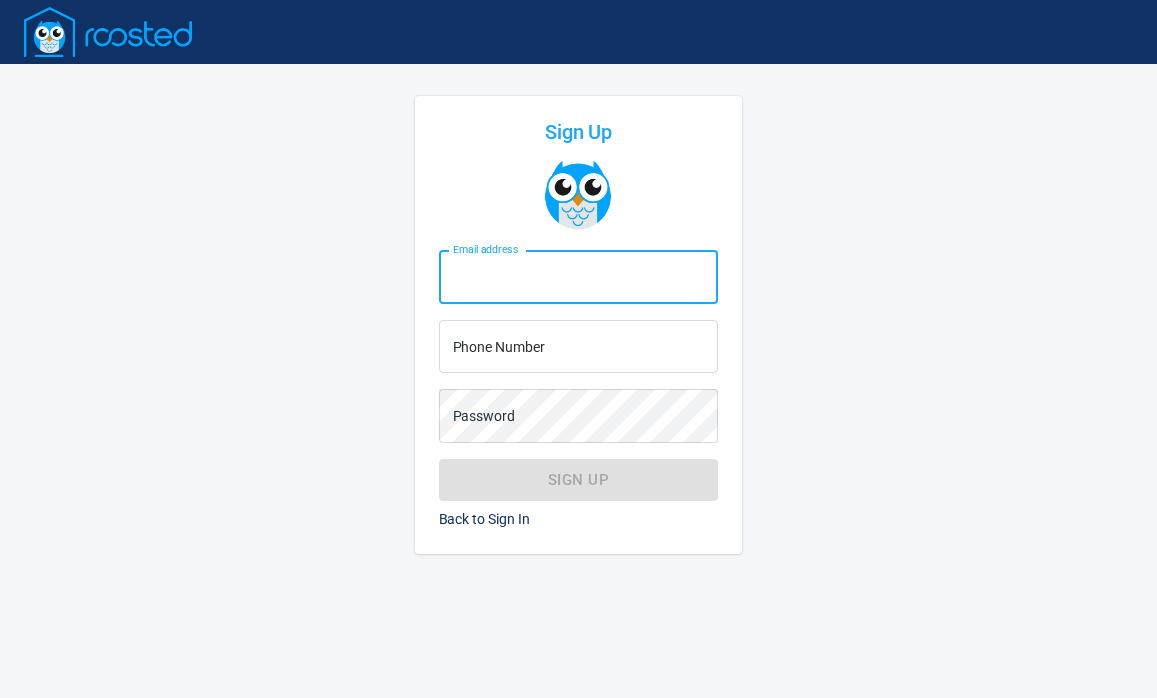 click on "Email address" at bounding box center [579, 277] 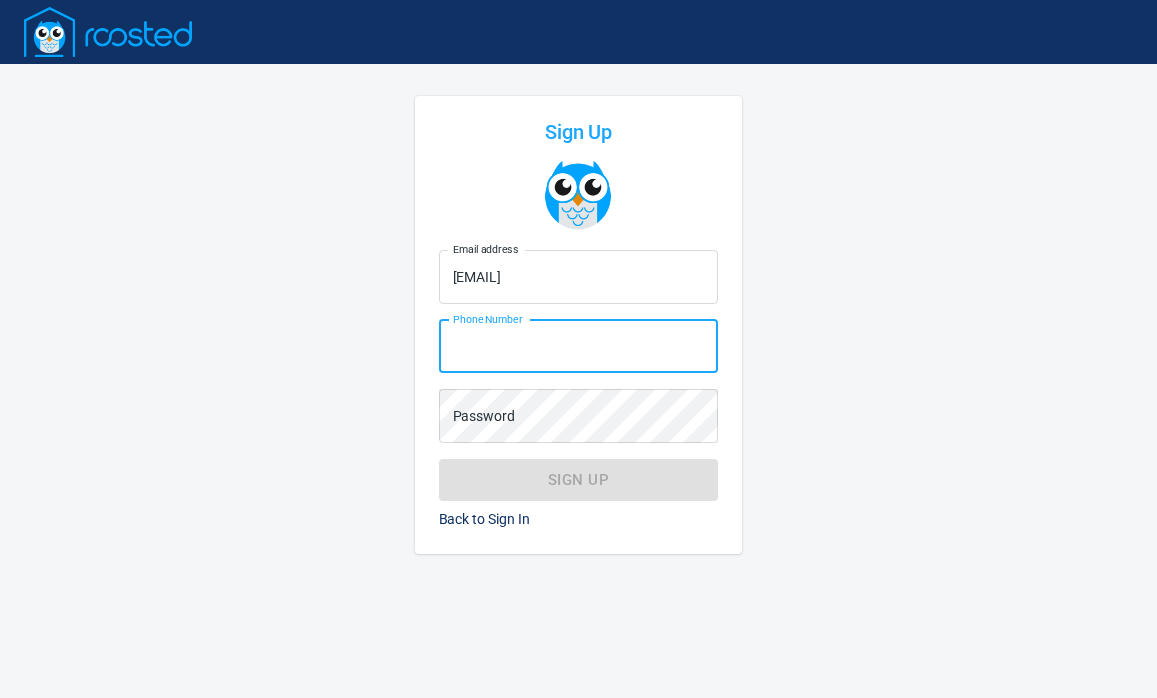 click on "Phone Number" at bounding box center [579, 347] 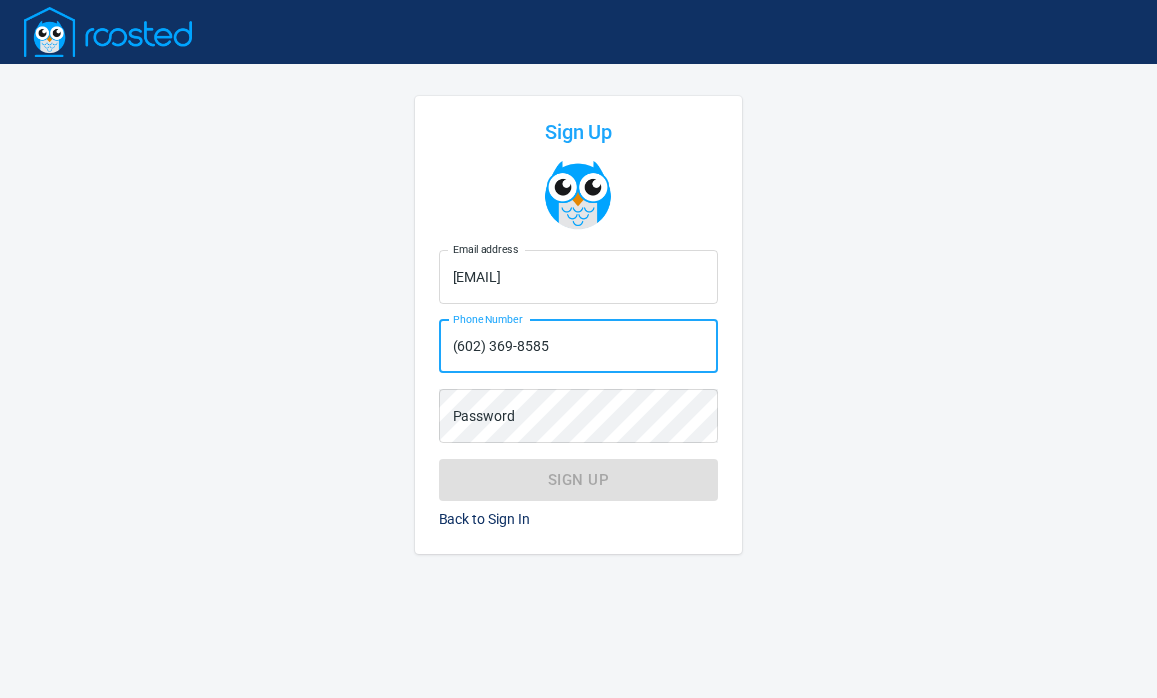 type on "(602) 369-8585" 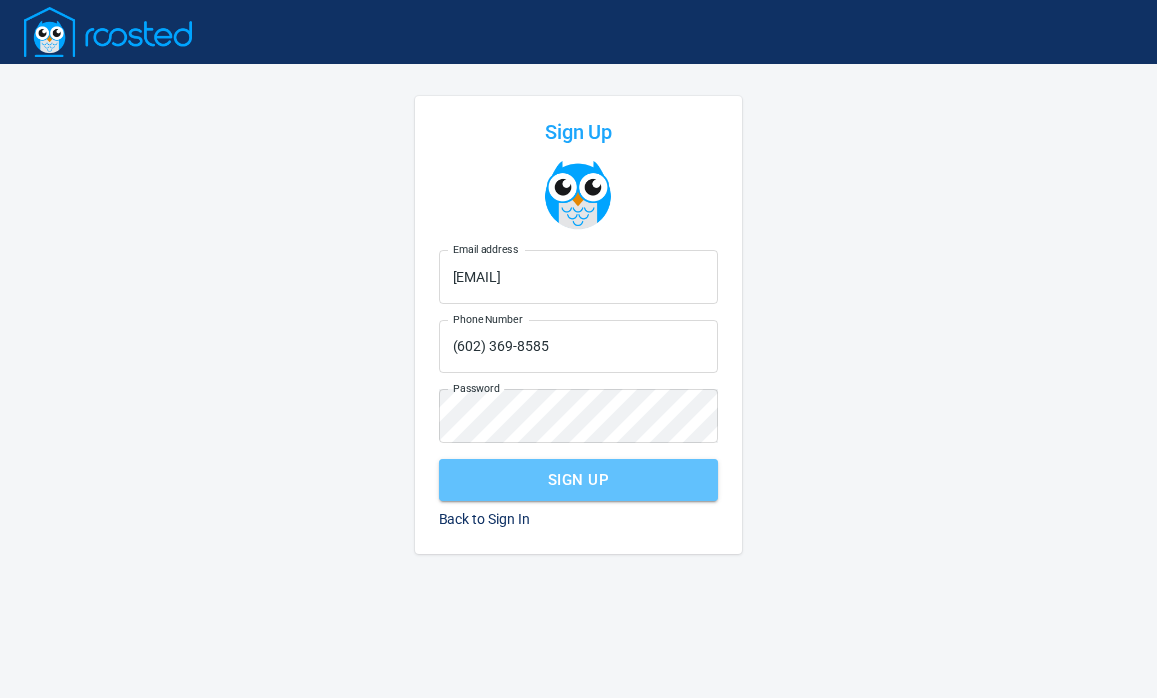click on "Sign Up" at bounding box center [579, 480] 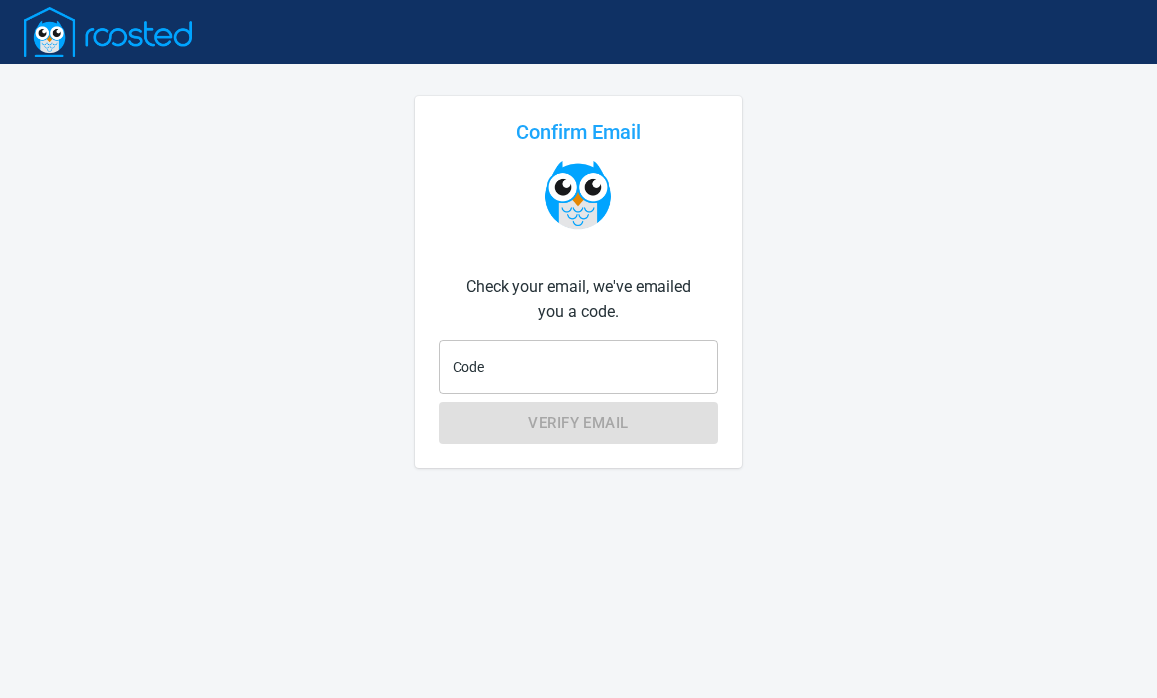 click on "Code" at bounding box center [579, 367] 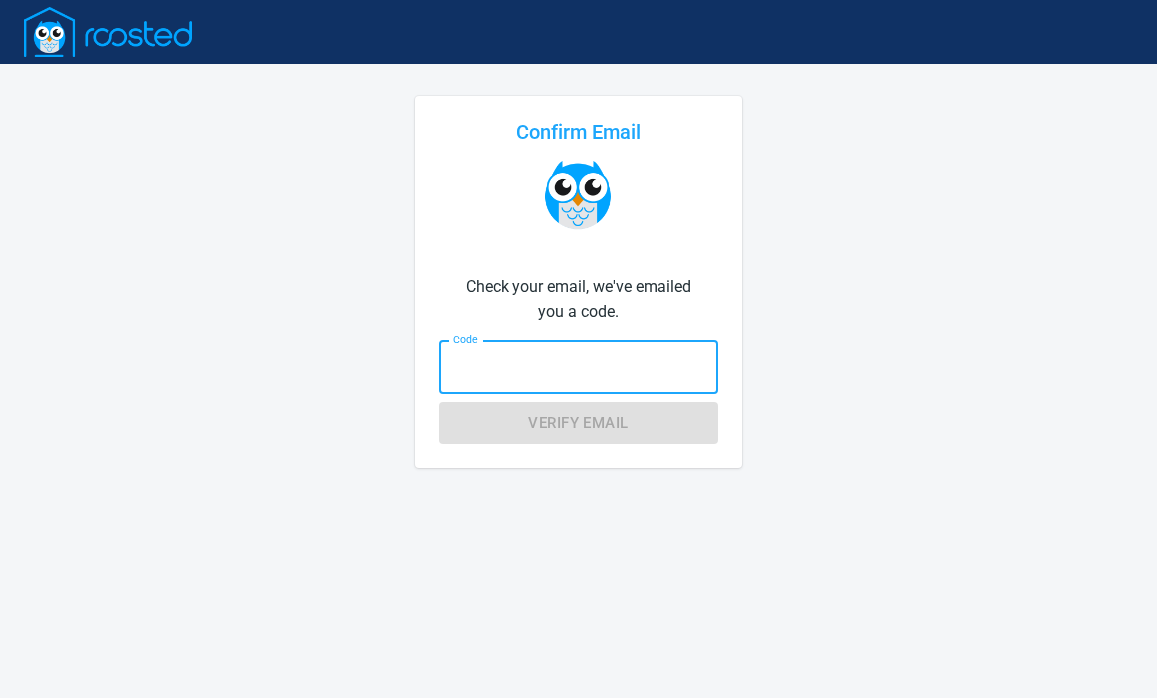 paste on "338336" 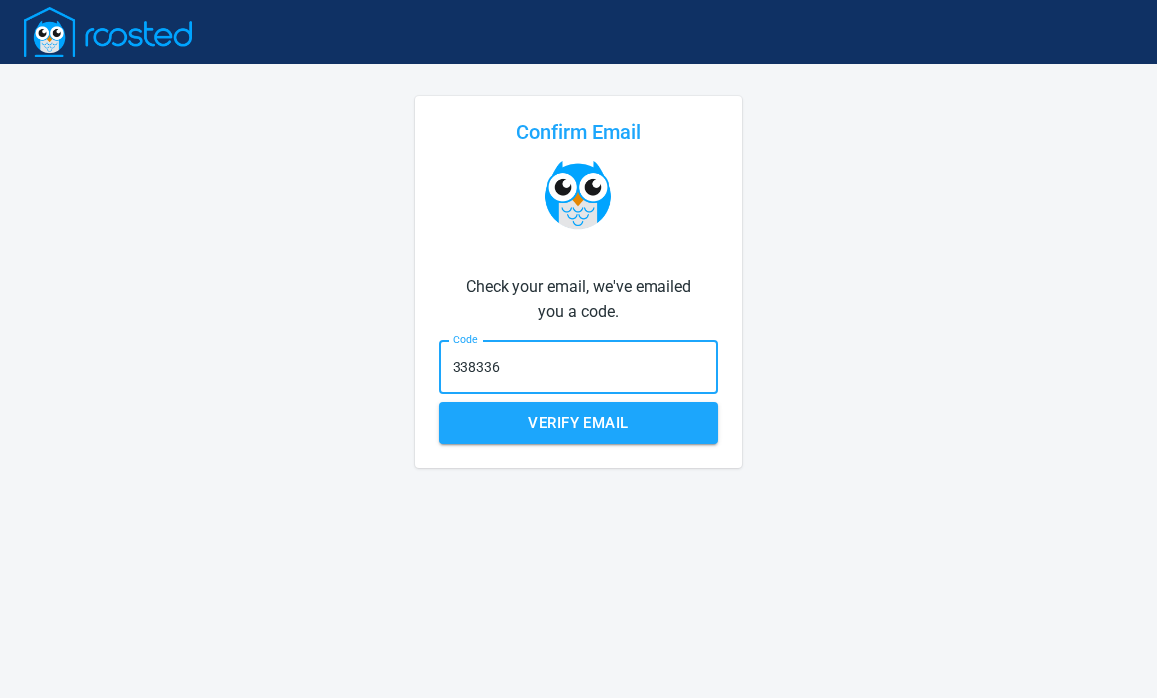 type on "338336" 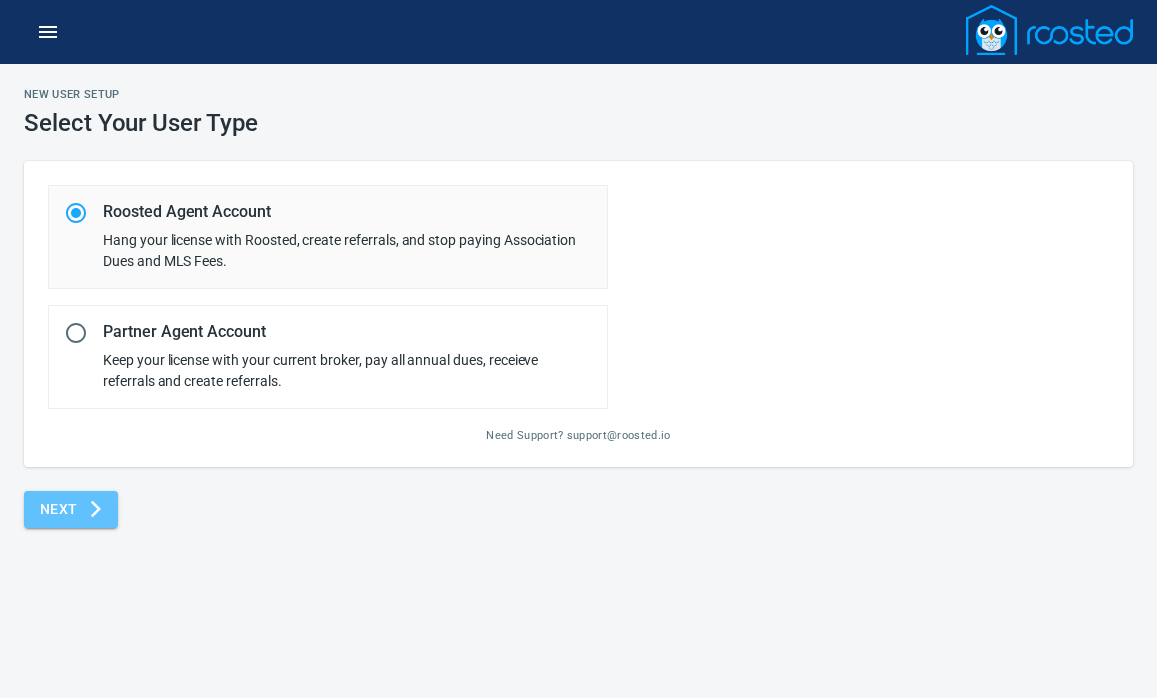 click 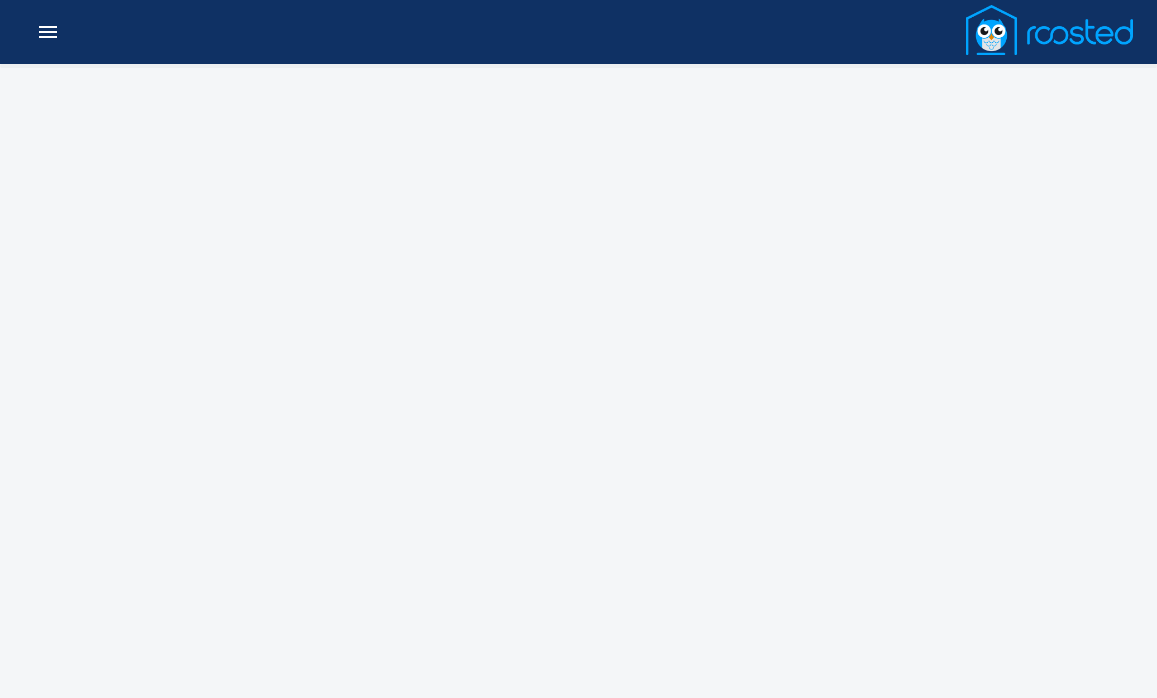 select on "AZ" 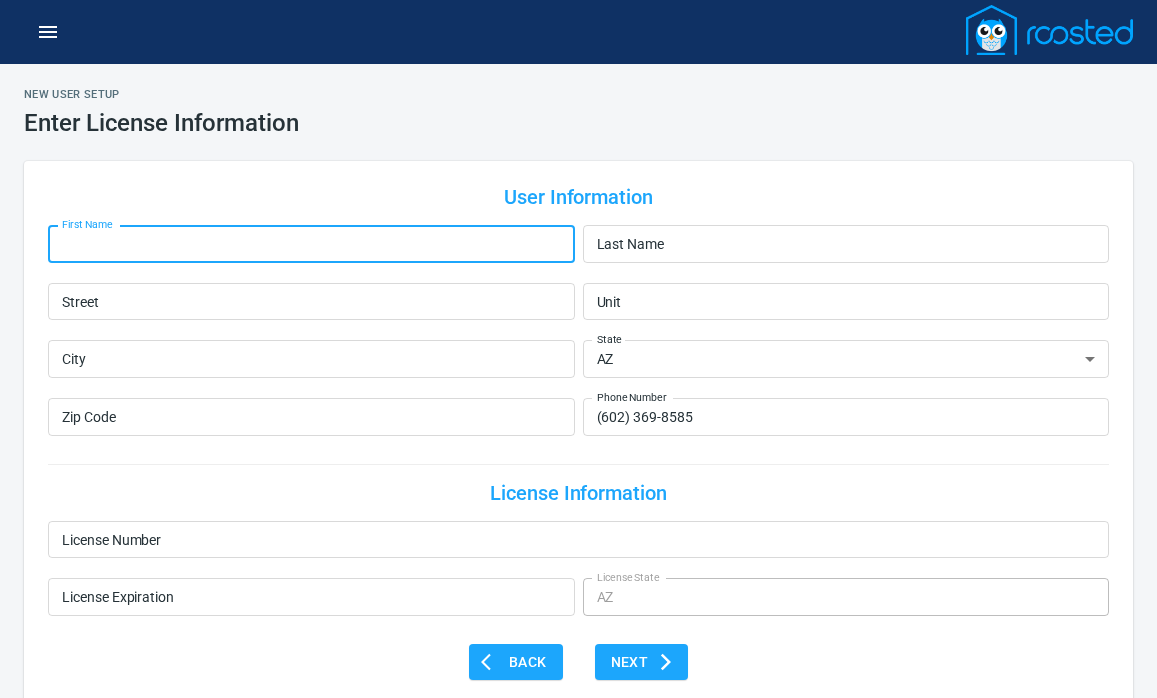 click on "First Name" at bounding box center [311, 244] 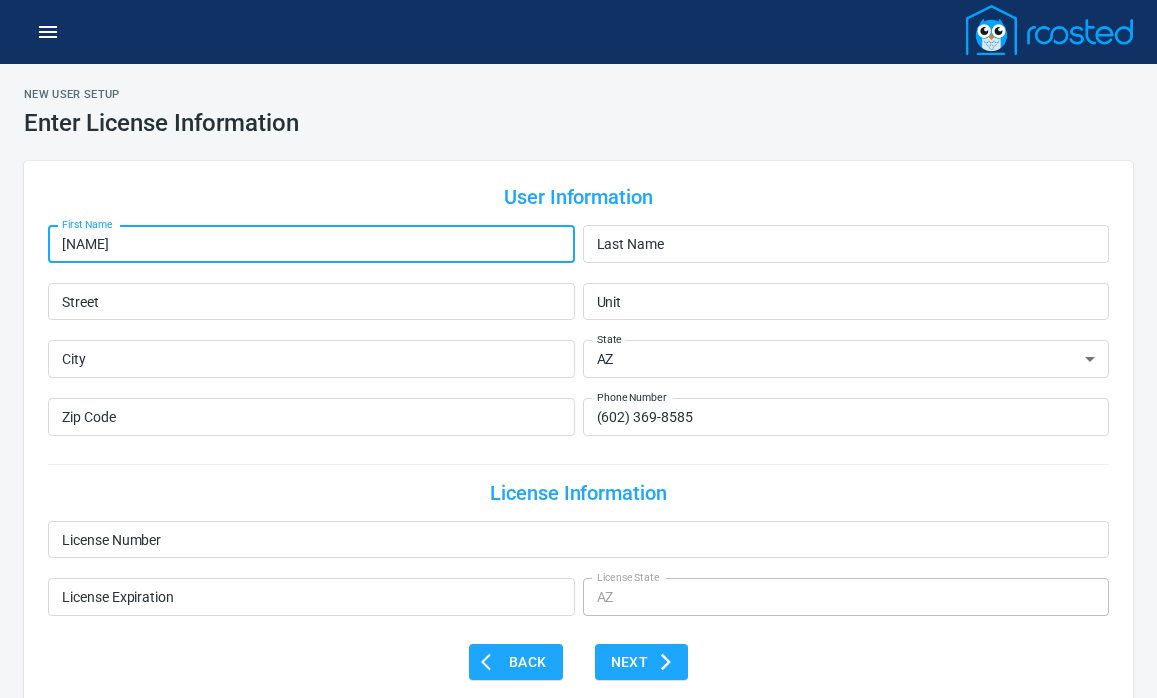 type on "[NAME]" 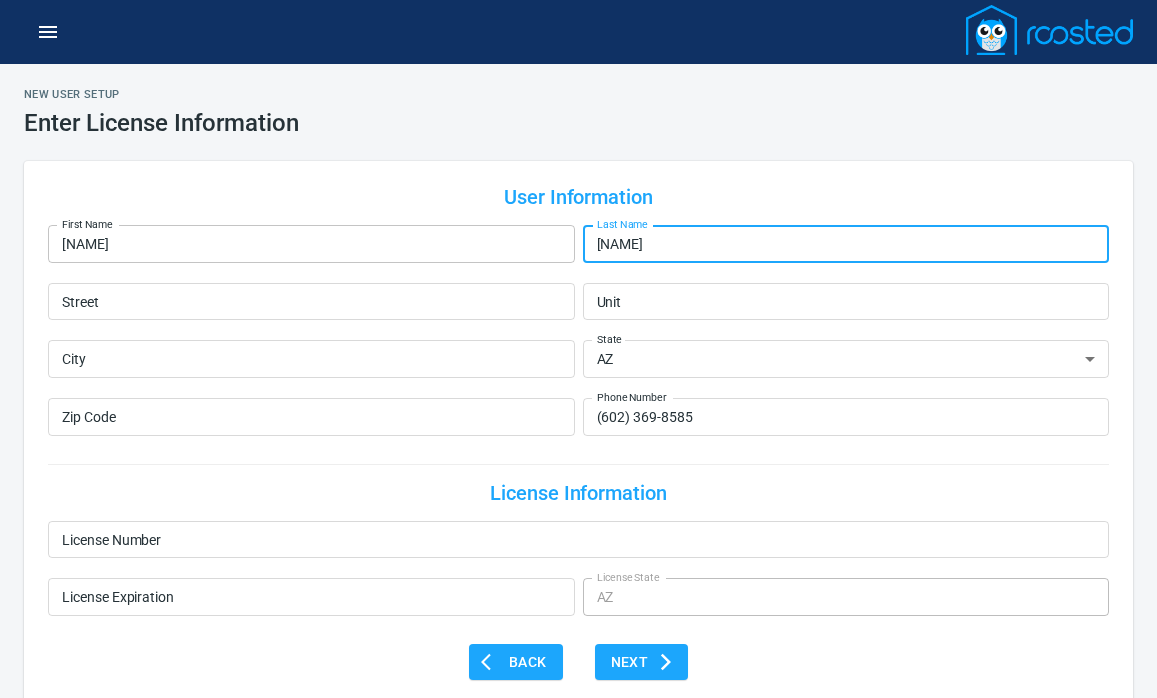 type on "[NAME]" 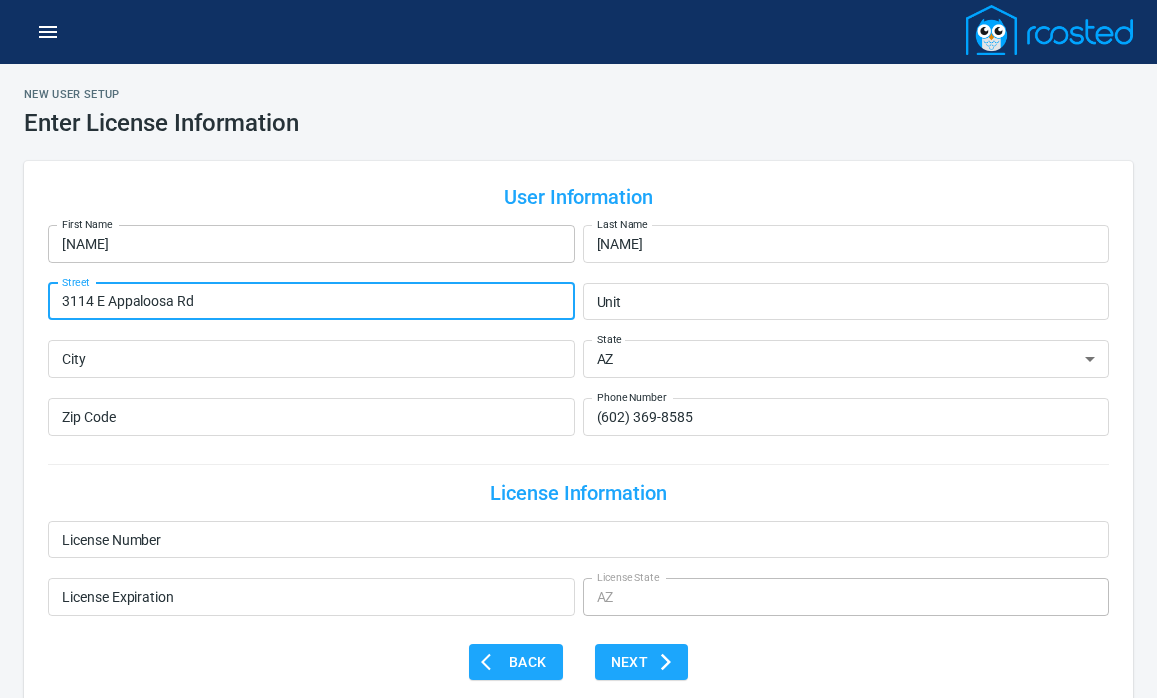 type on "3114 E Appaloosa Rd" 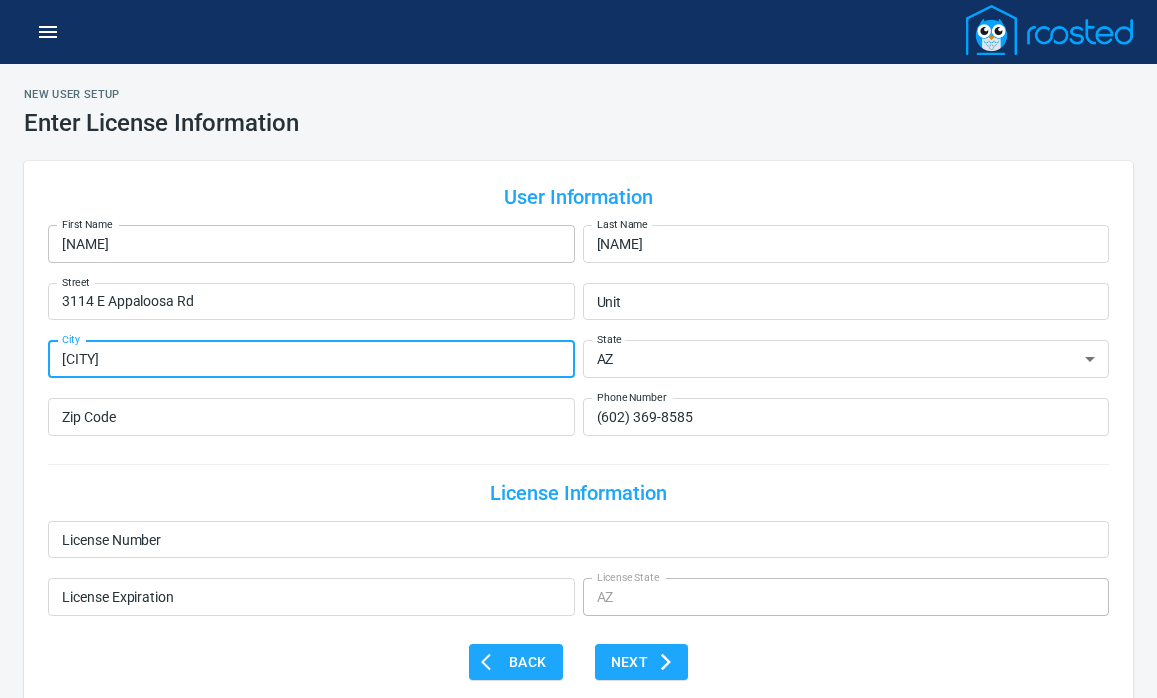 type on "[CITY]" 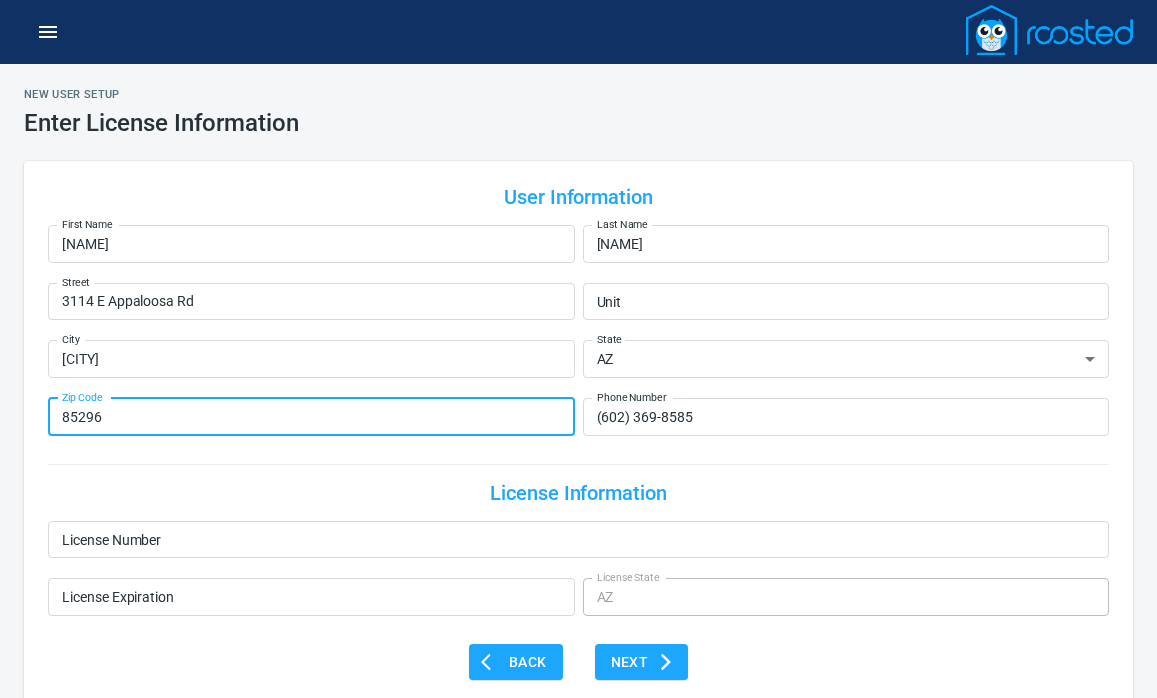 type on "85296" 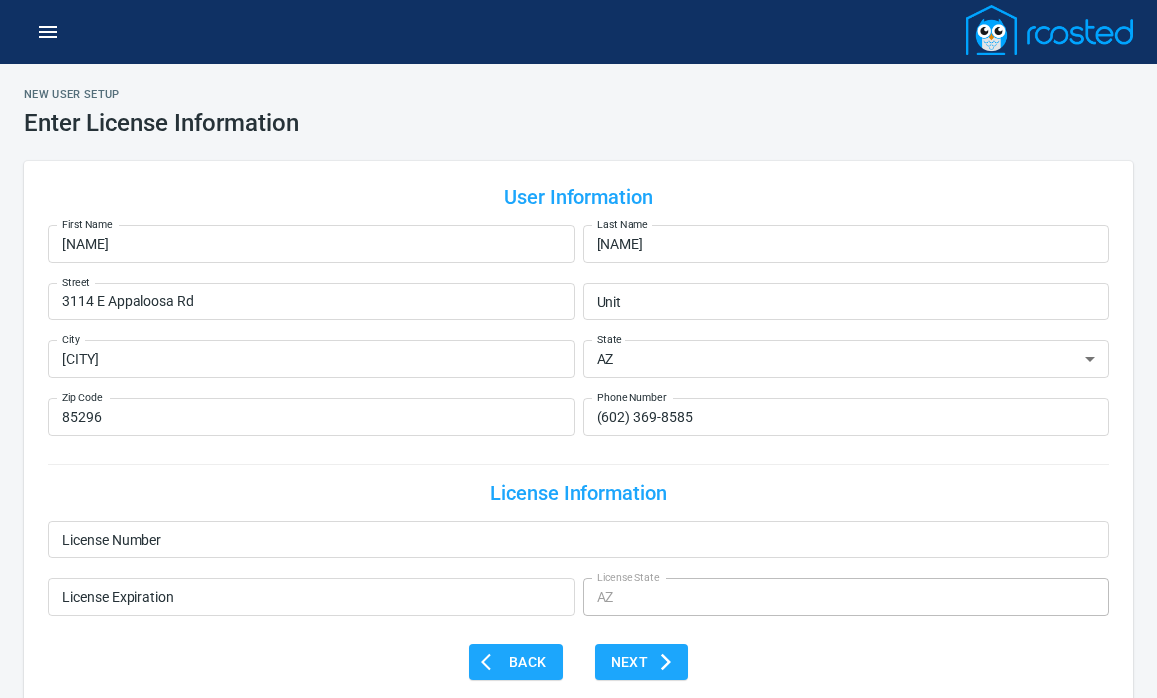 click on "User Information First Name [NAME] First Name Last Name [NAME] Last Name Street 3114 E Appaloosa Rd Street Unit Unit City [CITY] City State AL AK AZ AR CA CO CT DE DC FL GA HI ID IL IN IA KS KY LA ME MD MA MI MN MS MO MT NE NV NH NJ NM NY NC ND OH OK OR PA RI SC SD TN TX UT VT VA WA WV WI WY State Zip Code 85296 Zip Code Phone Number (602) 369-8585 Phone Number License Information License Number SA657936000 License Number License Expiration 04/30/2027 License Expiration License State AZ License State Back Next" at bounding box center (578, 432) 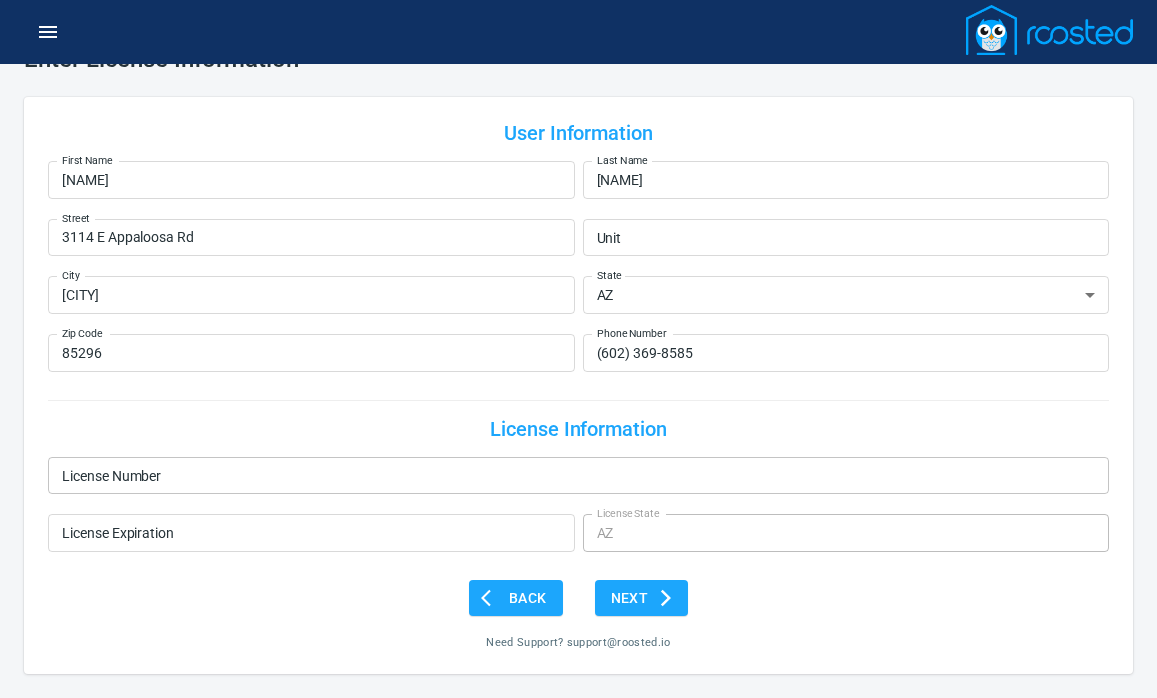 click on "License Number" at bounding box center [578, 476] 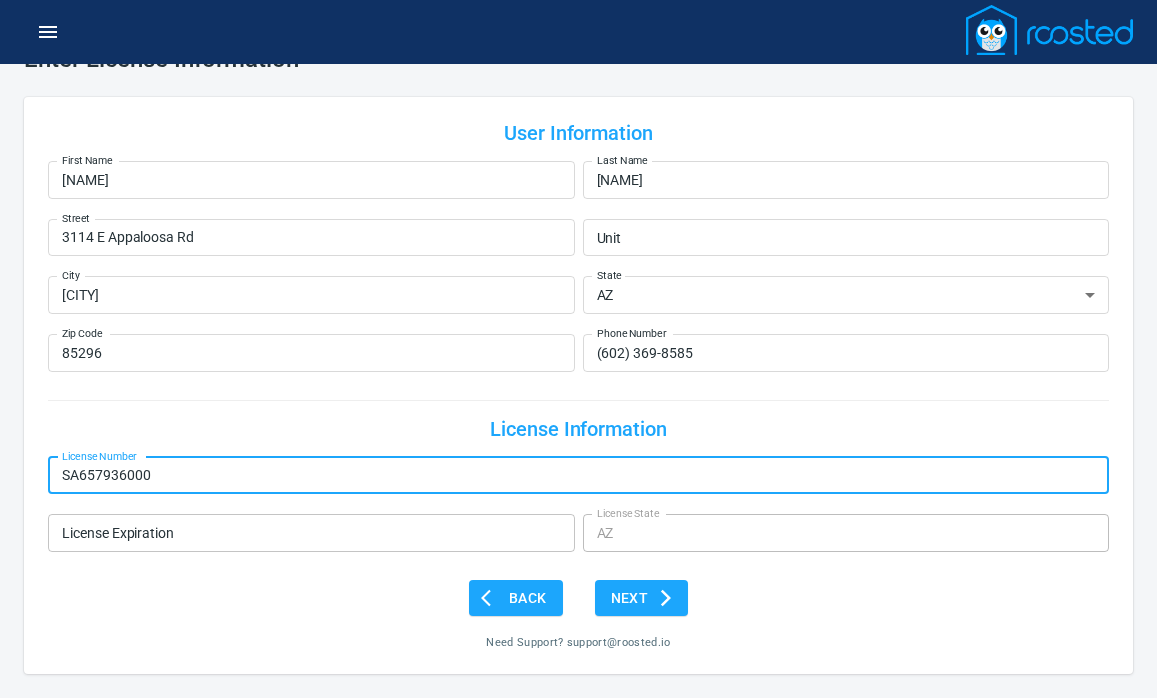 type on "SA657936000" 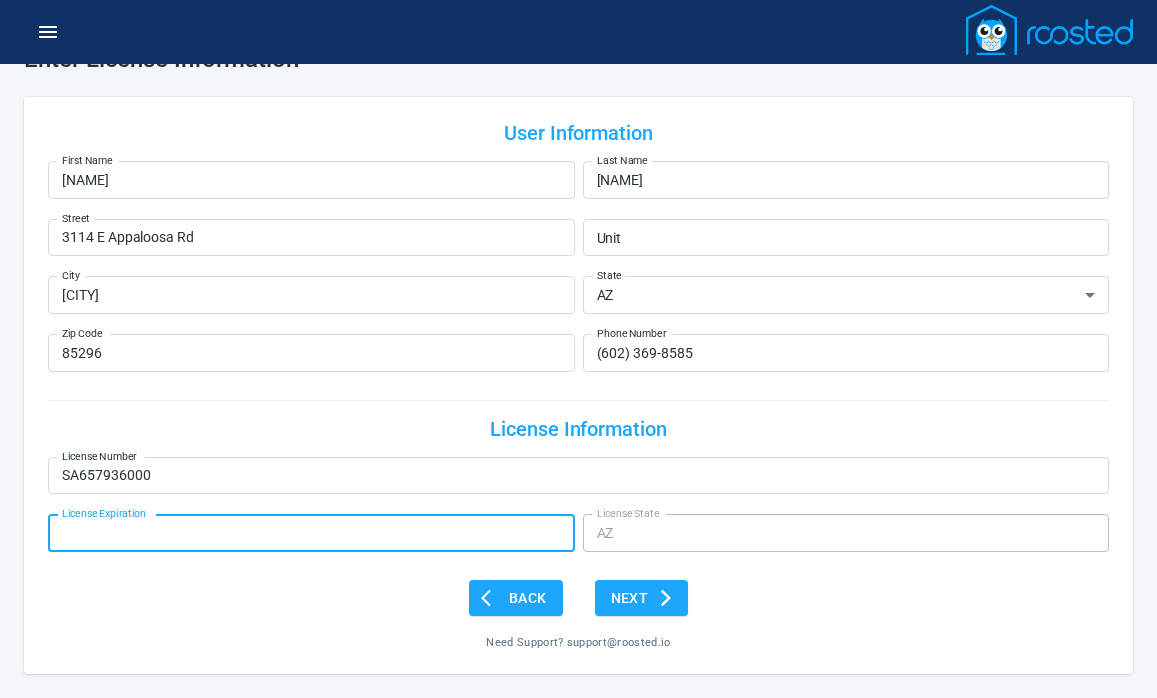 click on "License Expiration" at bounding box center [311, 533] 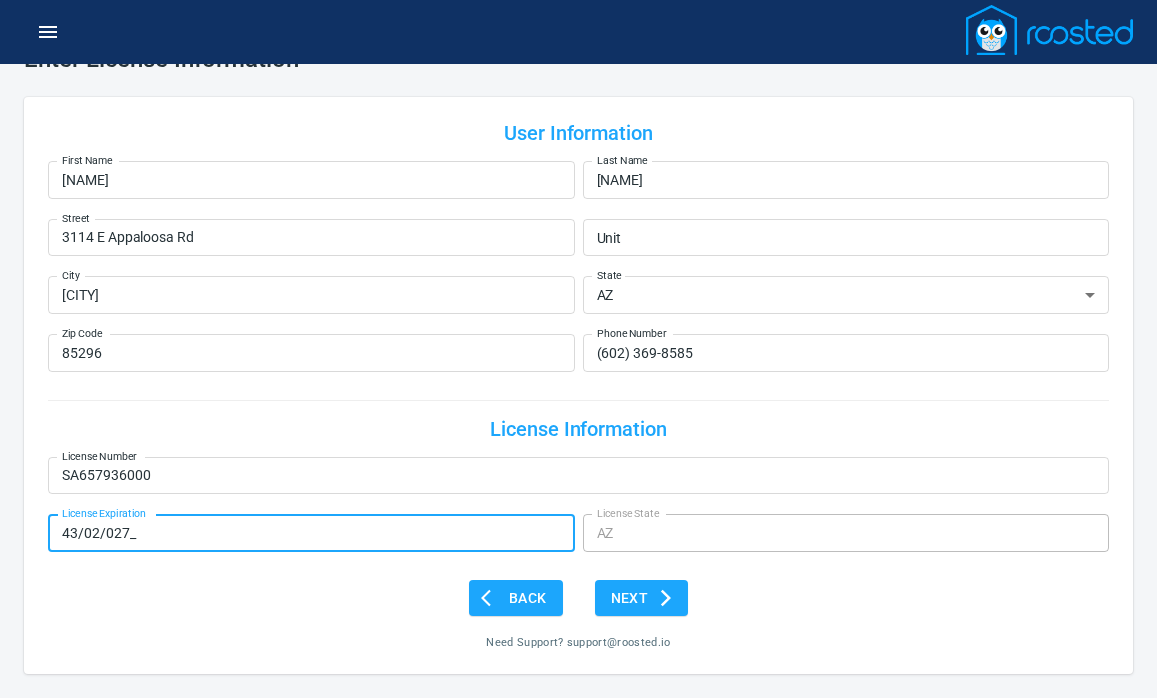 click on "43/02/027_" at bounding box center [311, 533] 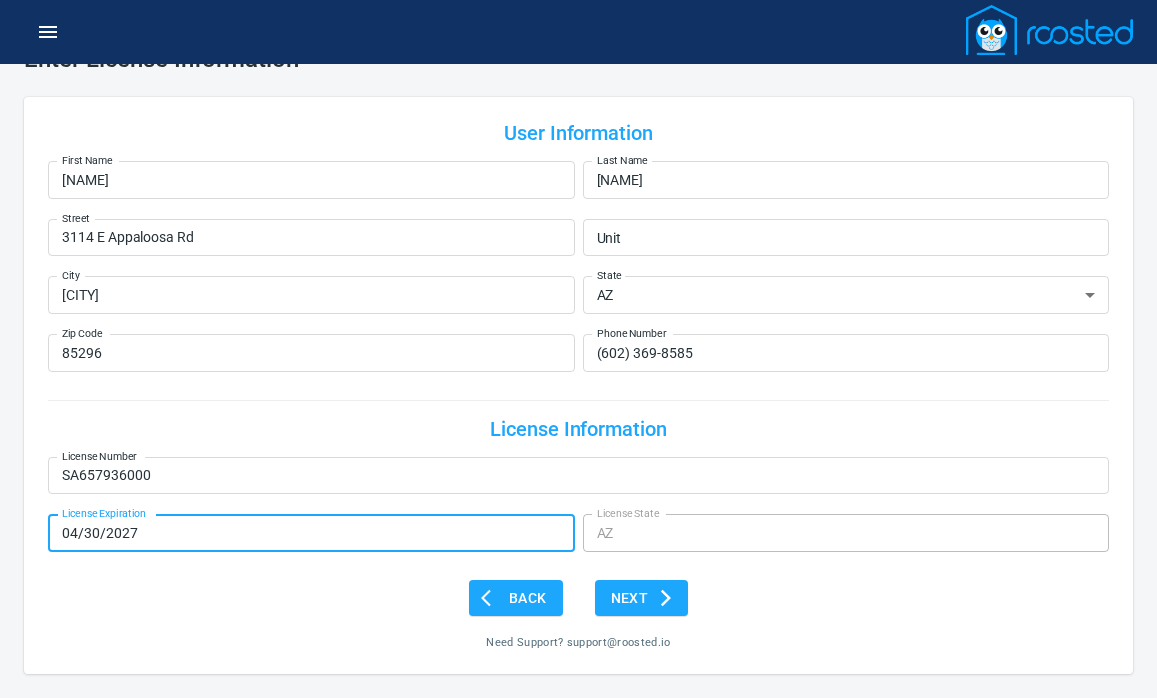 type on "04/30/2027" 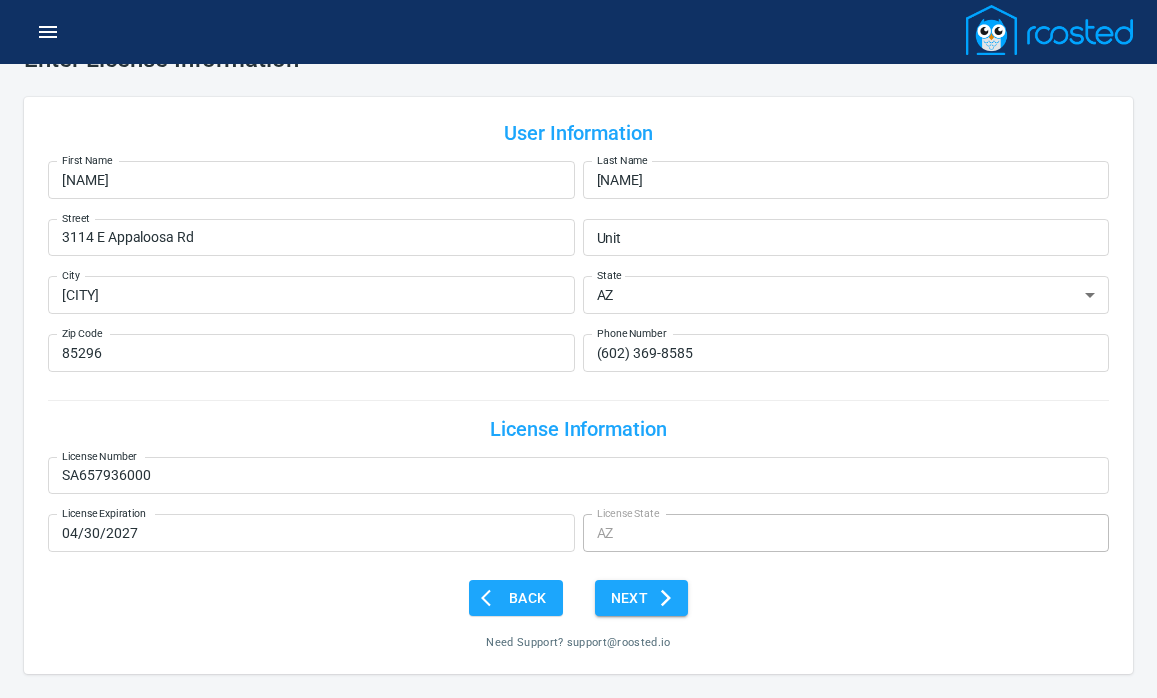 click on "Next" at bounding box center [642, 598] 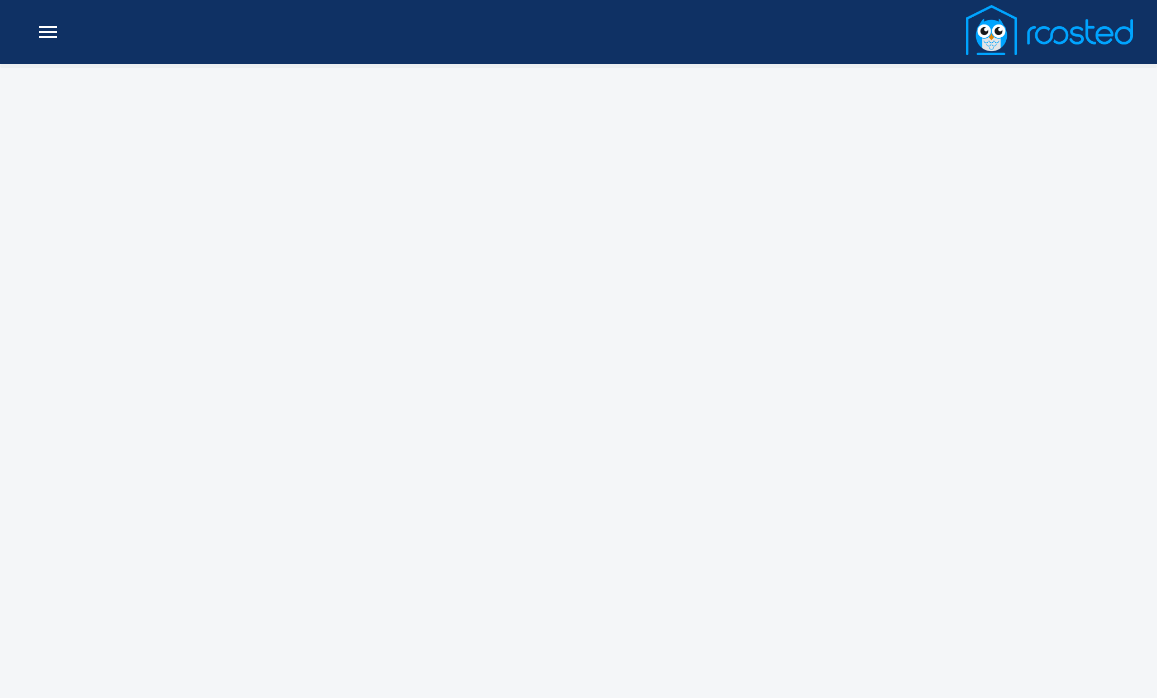 scroll, scrollTop: 0, scrollLeft: 0, axis: both 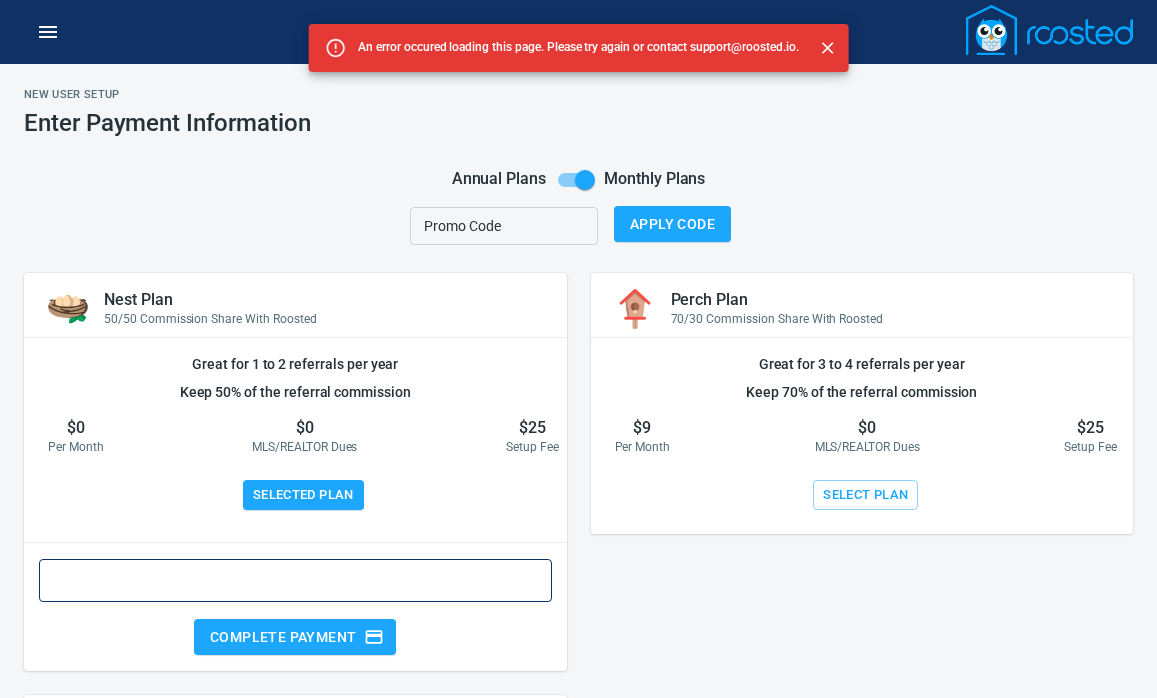 click 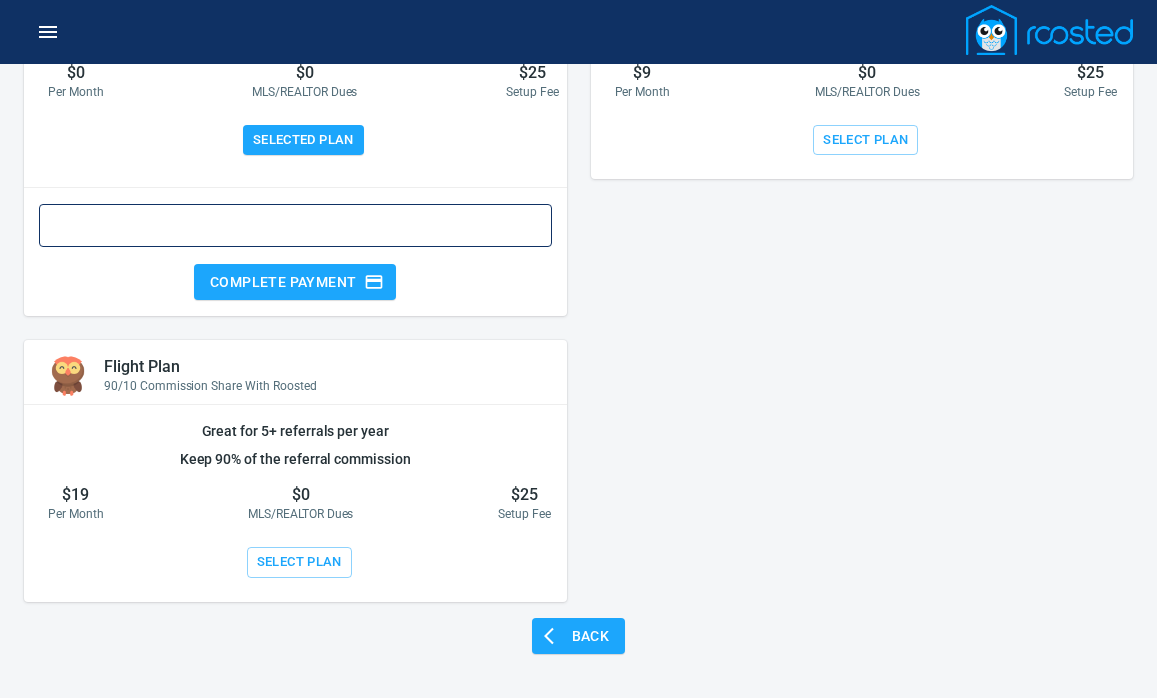 scroll, scrollTop: 449, scrollLeft: 0, axis: vertical 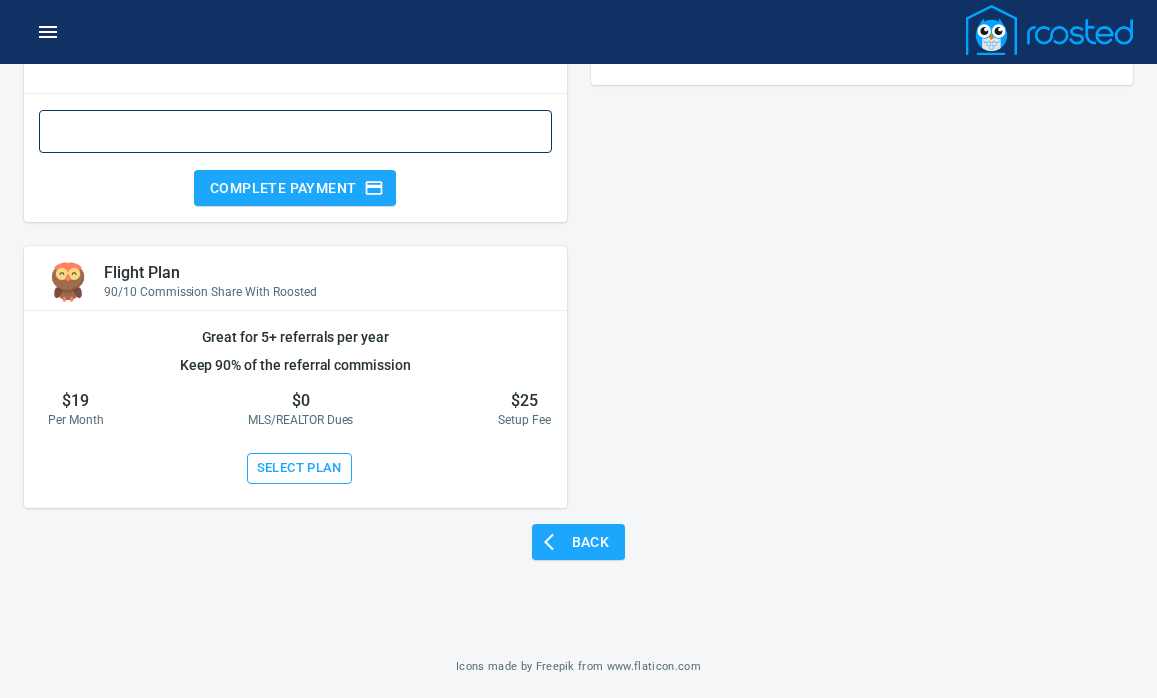 click on "Select Plan" at bounding box center (299, 468) 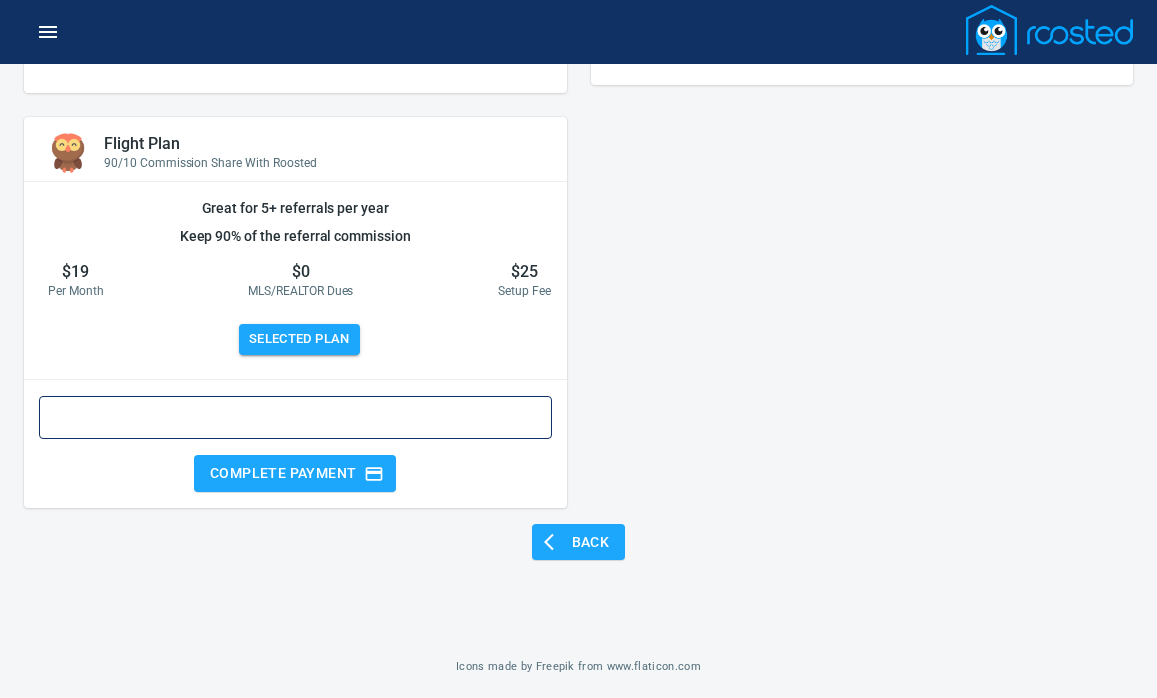 scroll, scrollTop: 449, scrollLeft: 0, axis: vertical 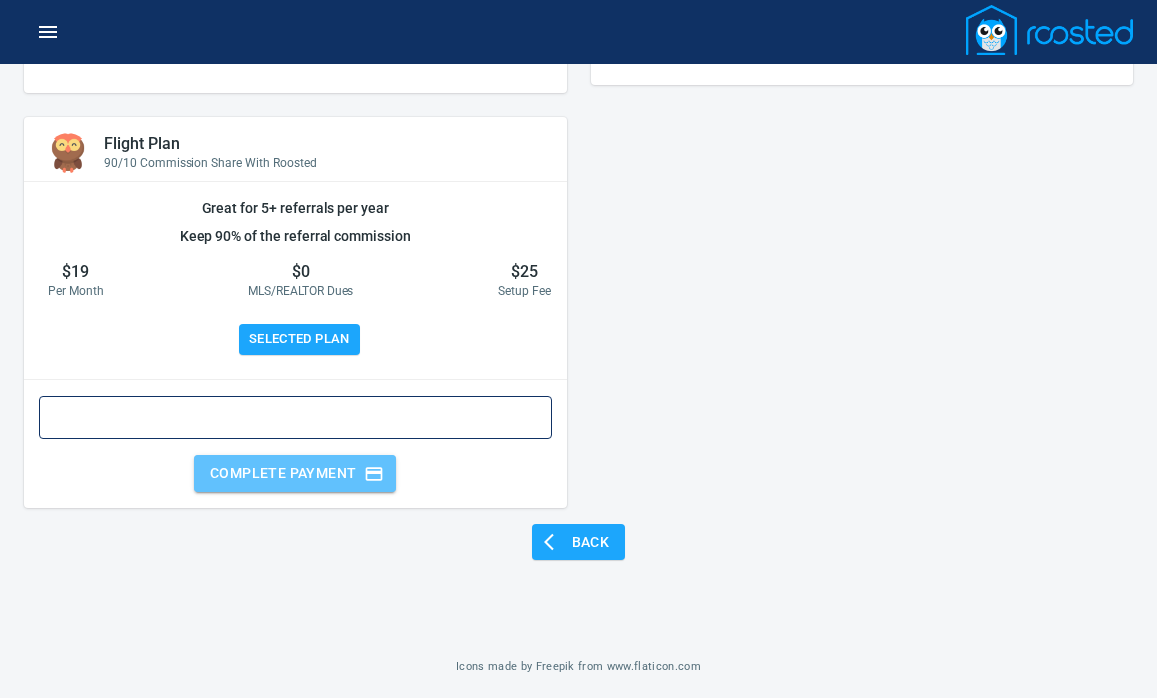 click 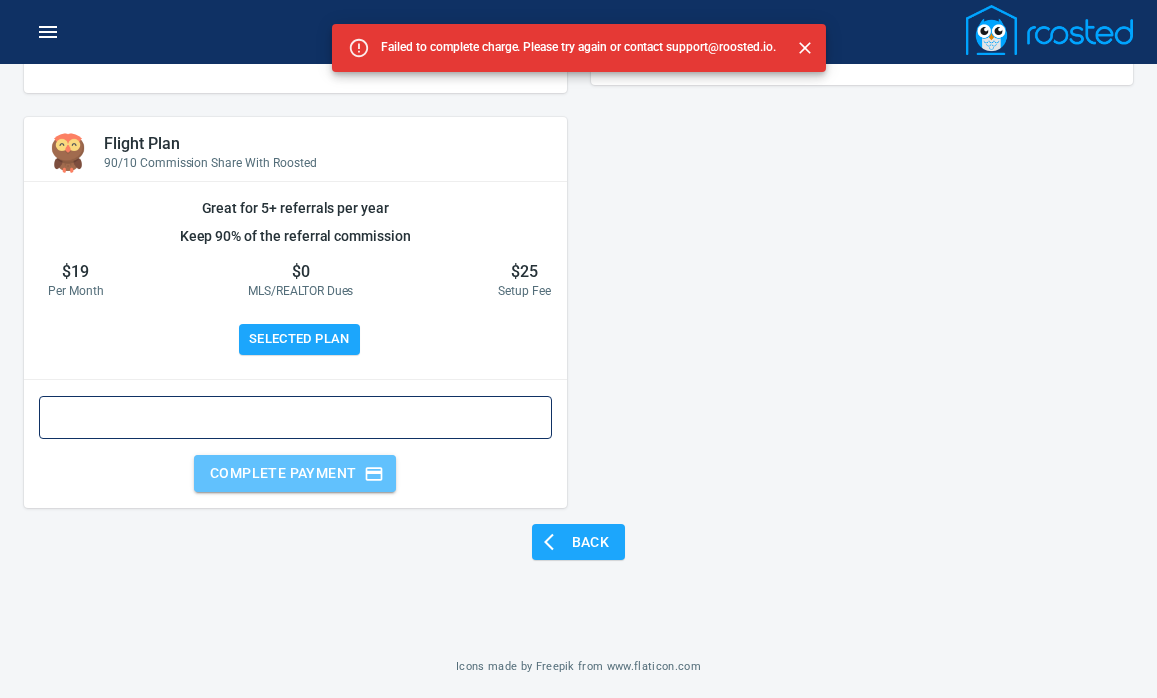 click on "Complete Payment" at bounding box center [295, 473] 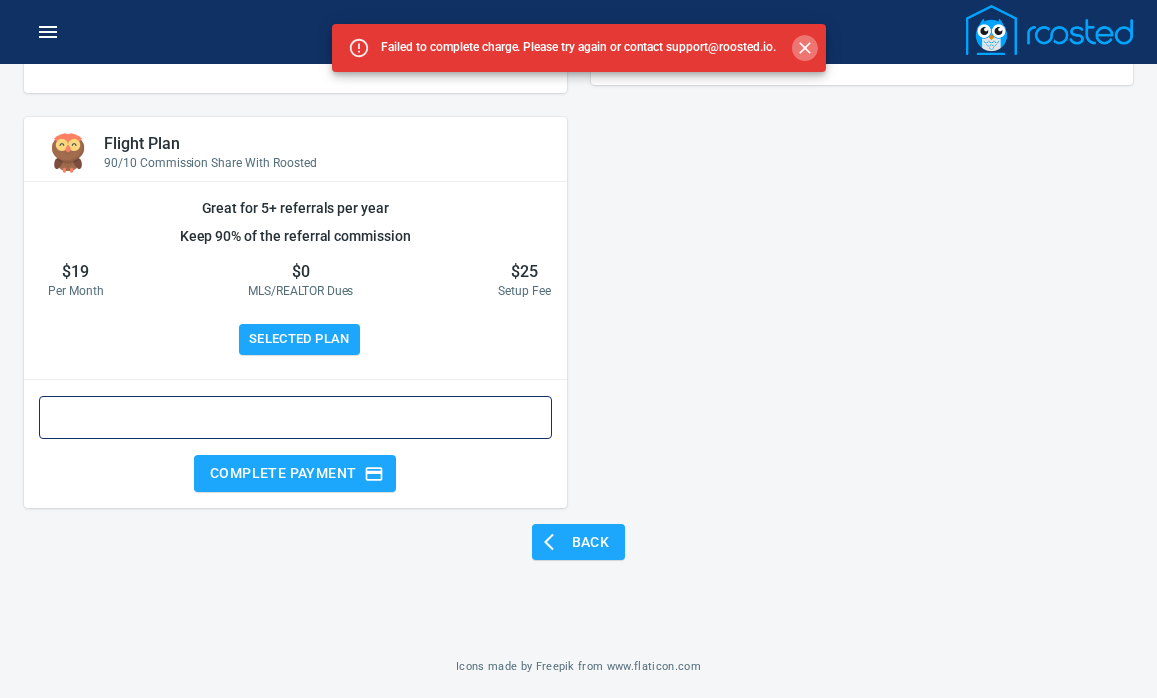 click 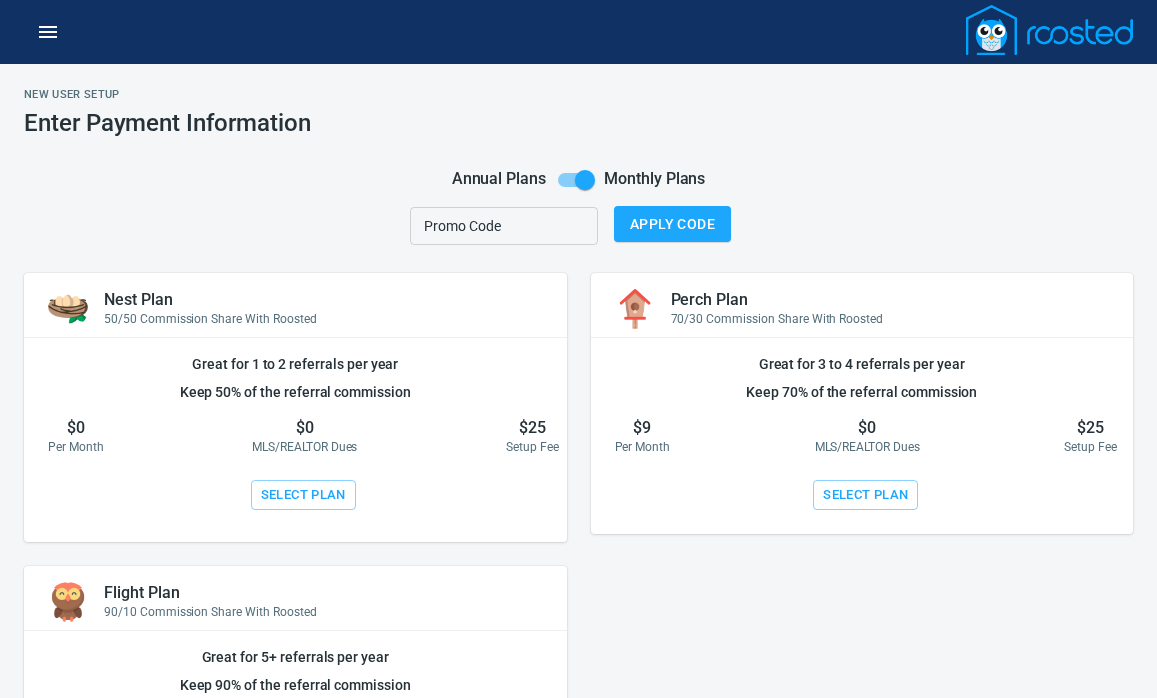 scroll, scrollTop: 449, scrollLeft: 0, axis: vertical 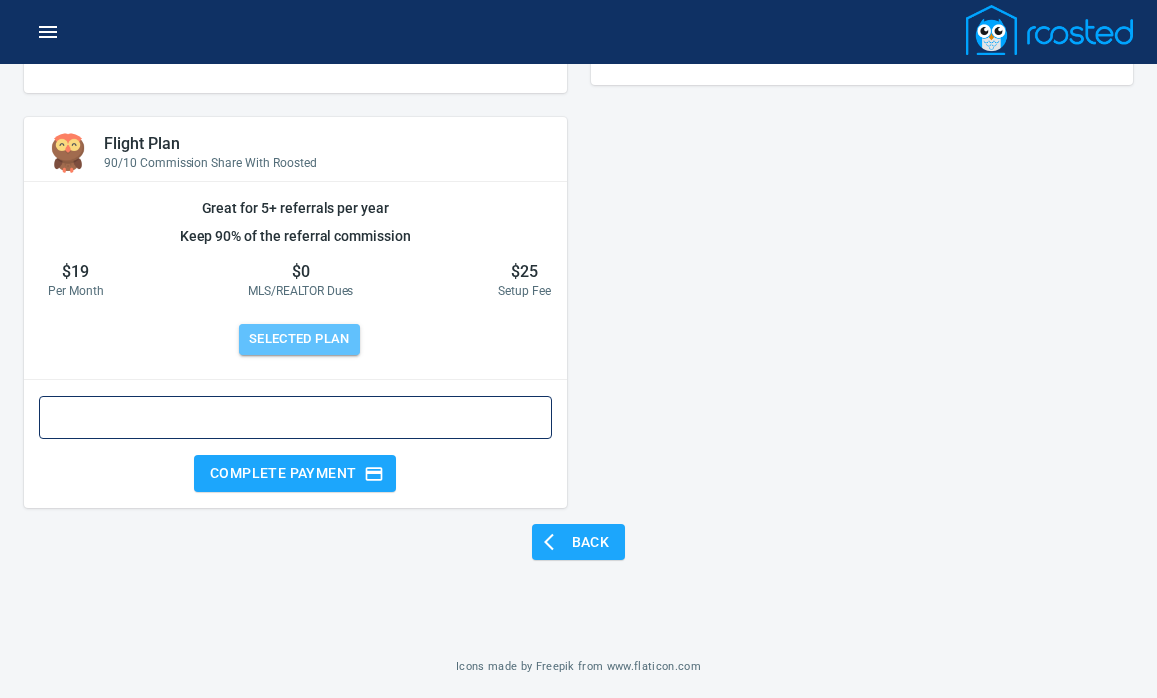 click on "Selected Plan" at bounding box center (299, 339) 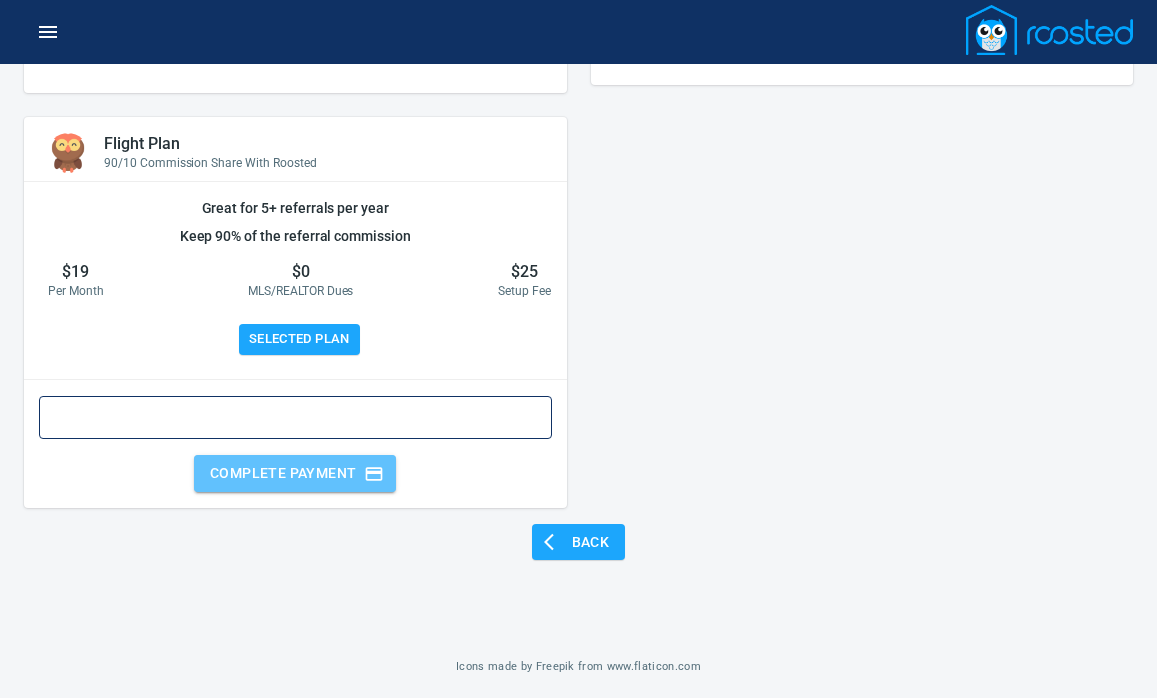 click on "Complete Payment" at bounding box center (295, 473) 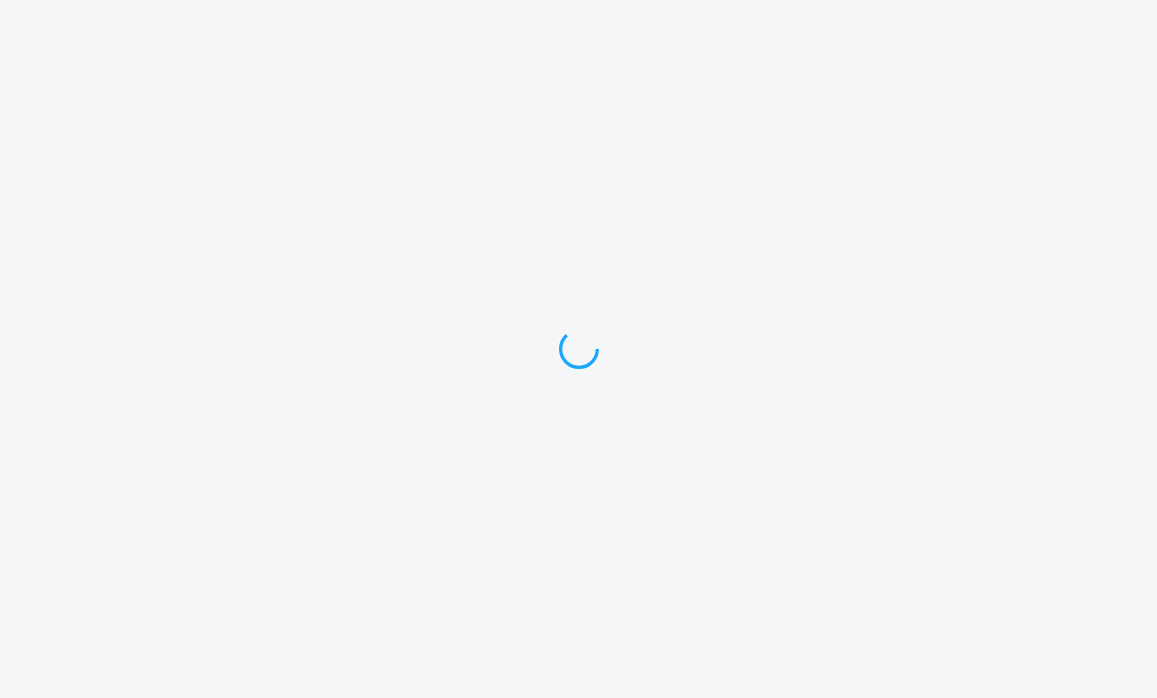 scroll, scrollTop: 0, scrollLeft: 0, axis: both 